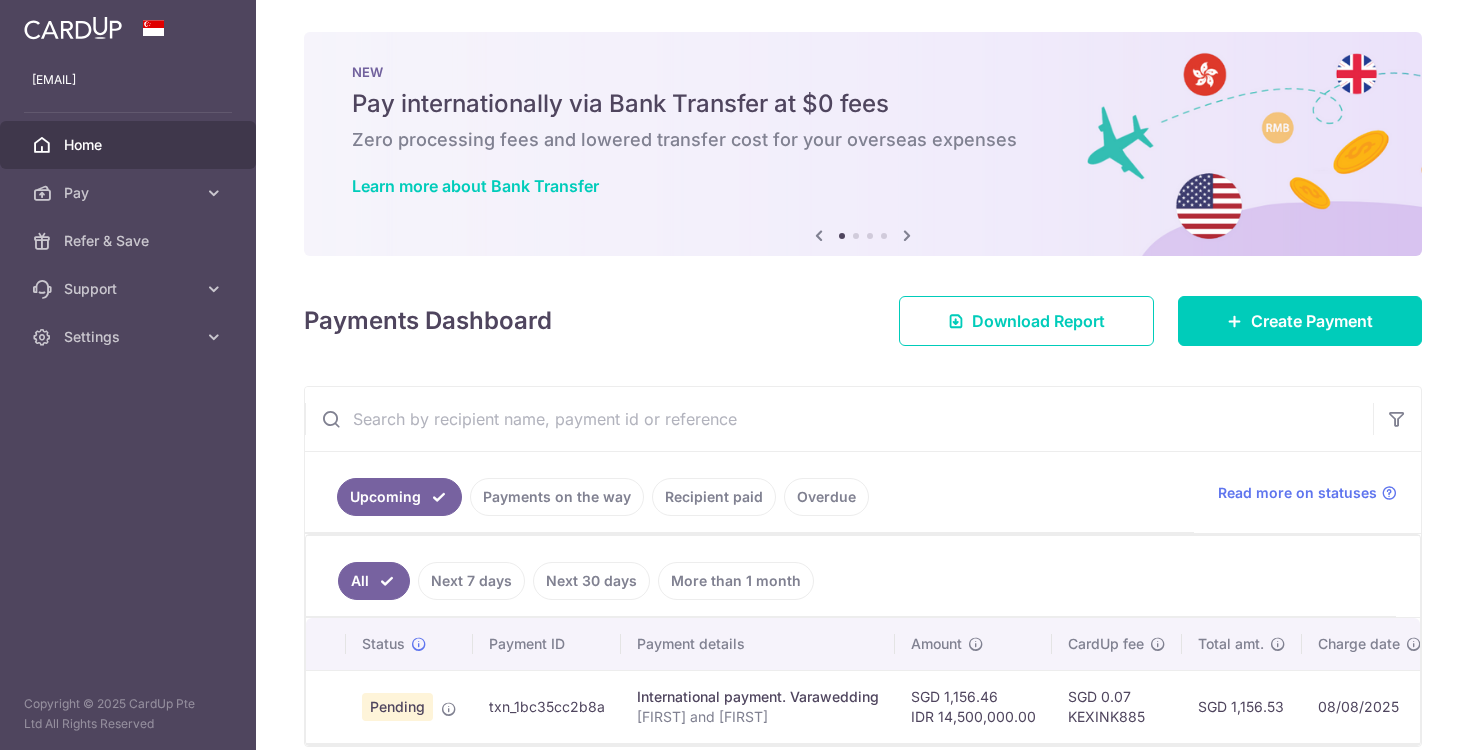 scroll, scrollTop: 0, scrollLeft: 0, axis: both 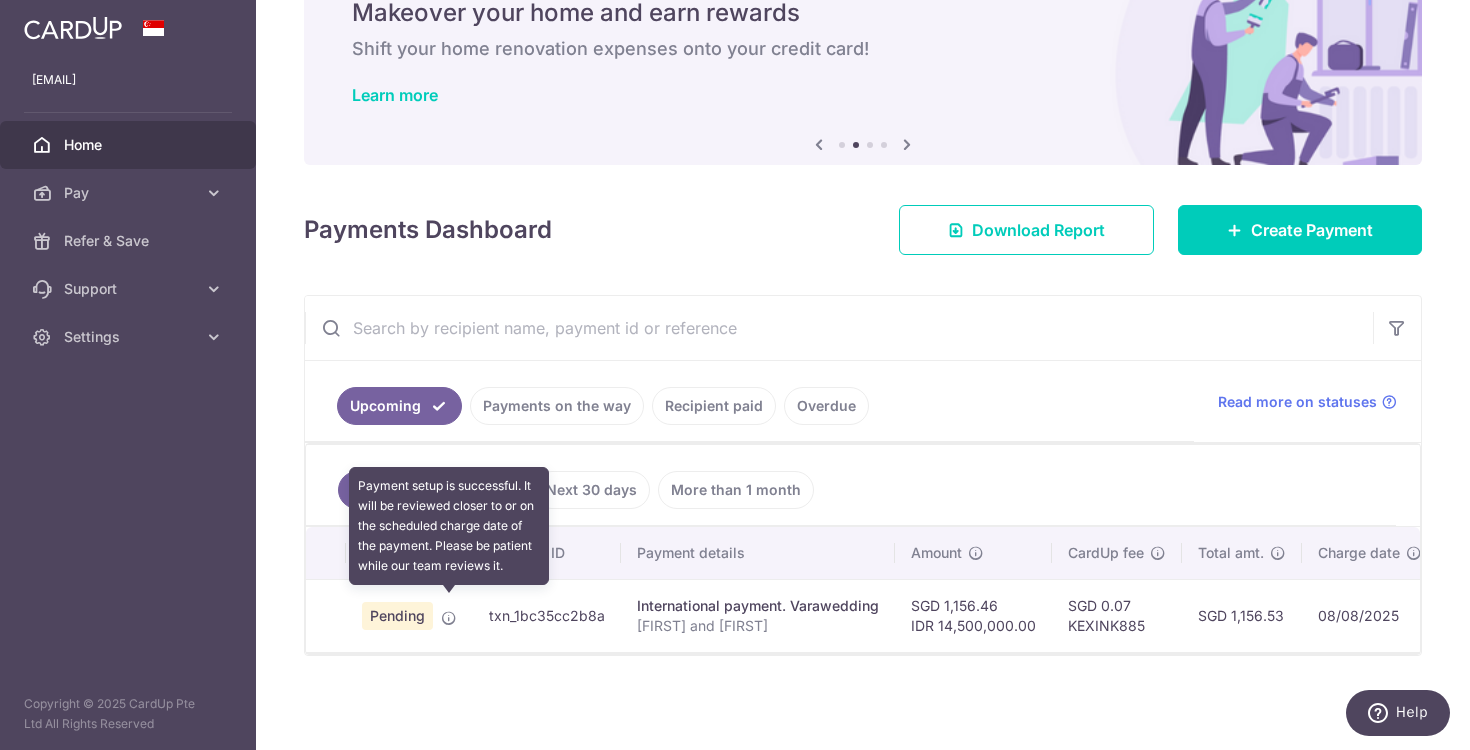 click at bounding box center [449, 618] 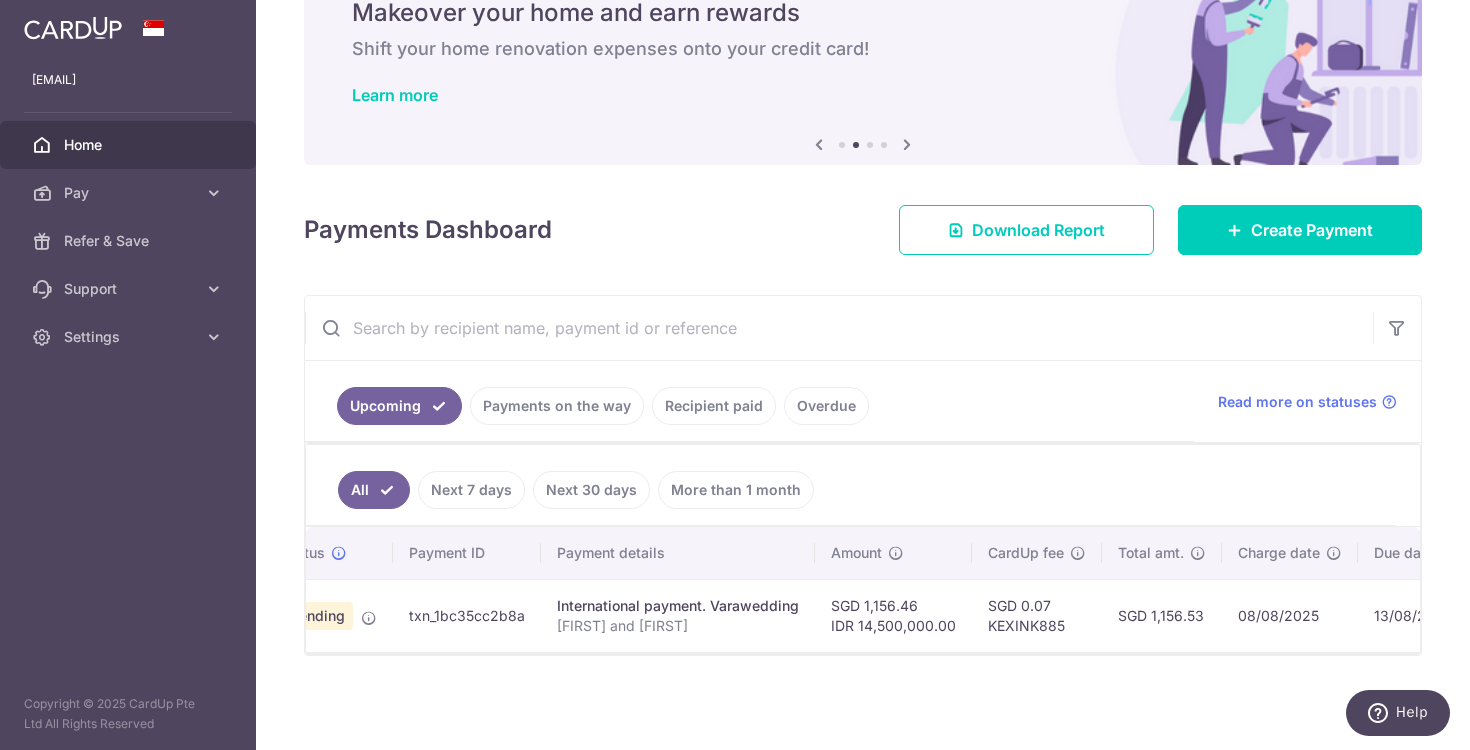 scroll, scrollTop: 0, scrollLeft: 0, axis: both 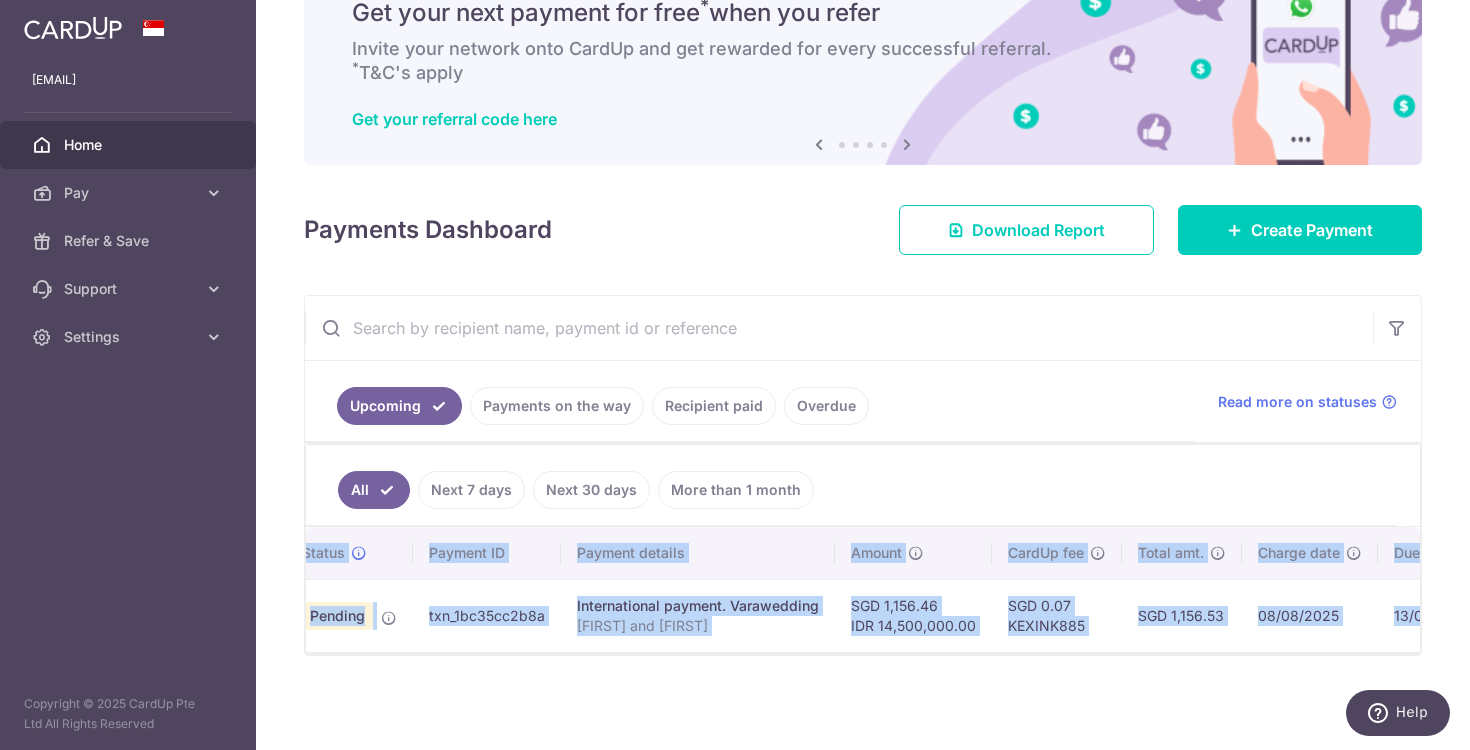 drag, startPoint x: 556, startPoint y: 653, endPoint x: 426, endPoint y: 641, distance: 130.55267 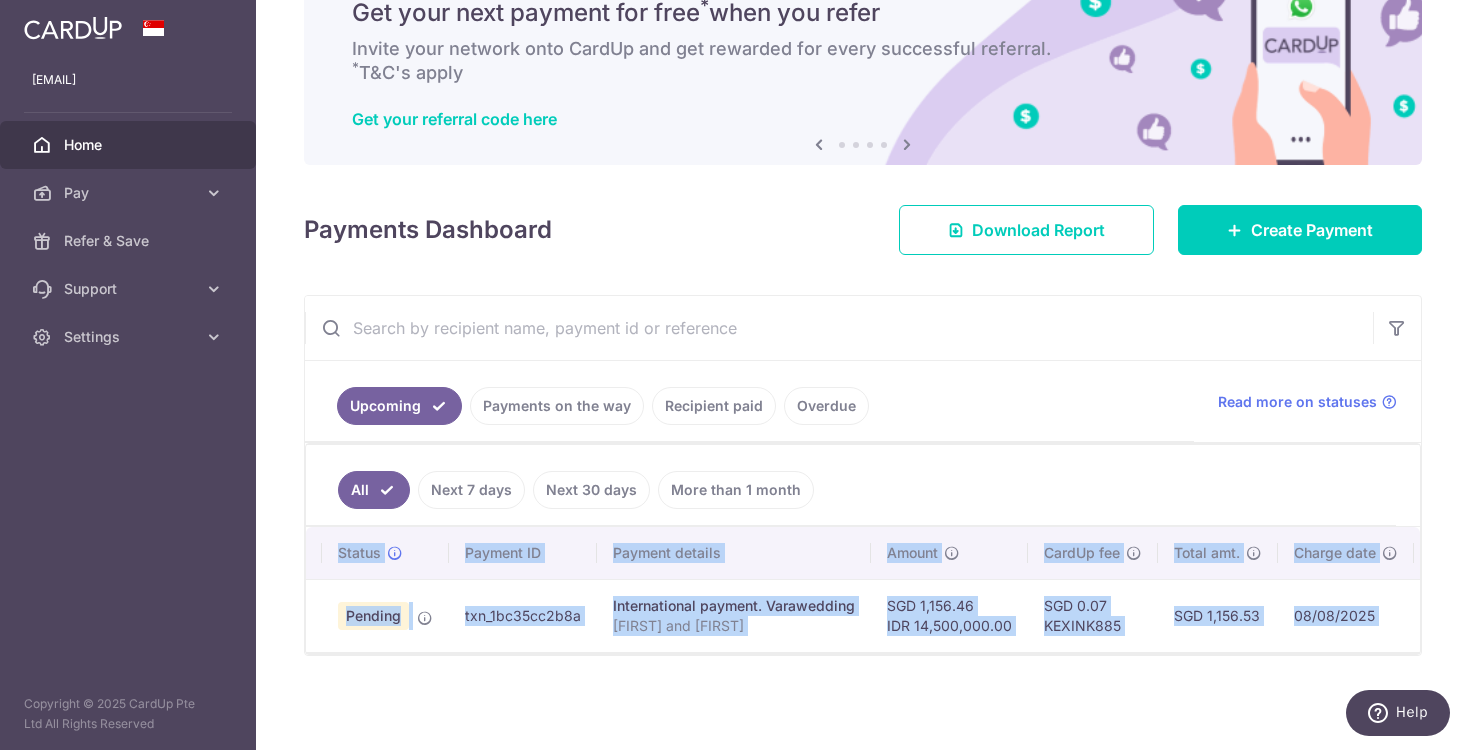 scroll, scrollTop: 0, scrollLeft: 0, axis: both 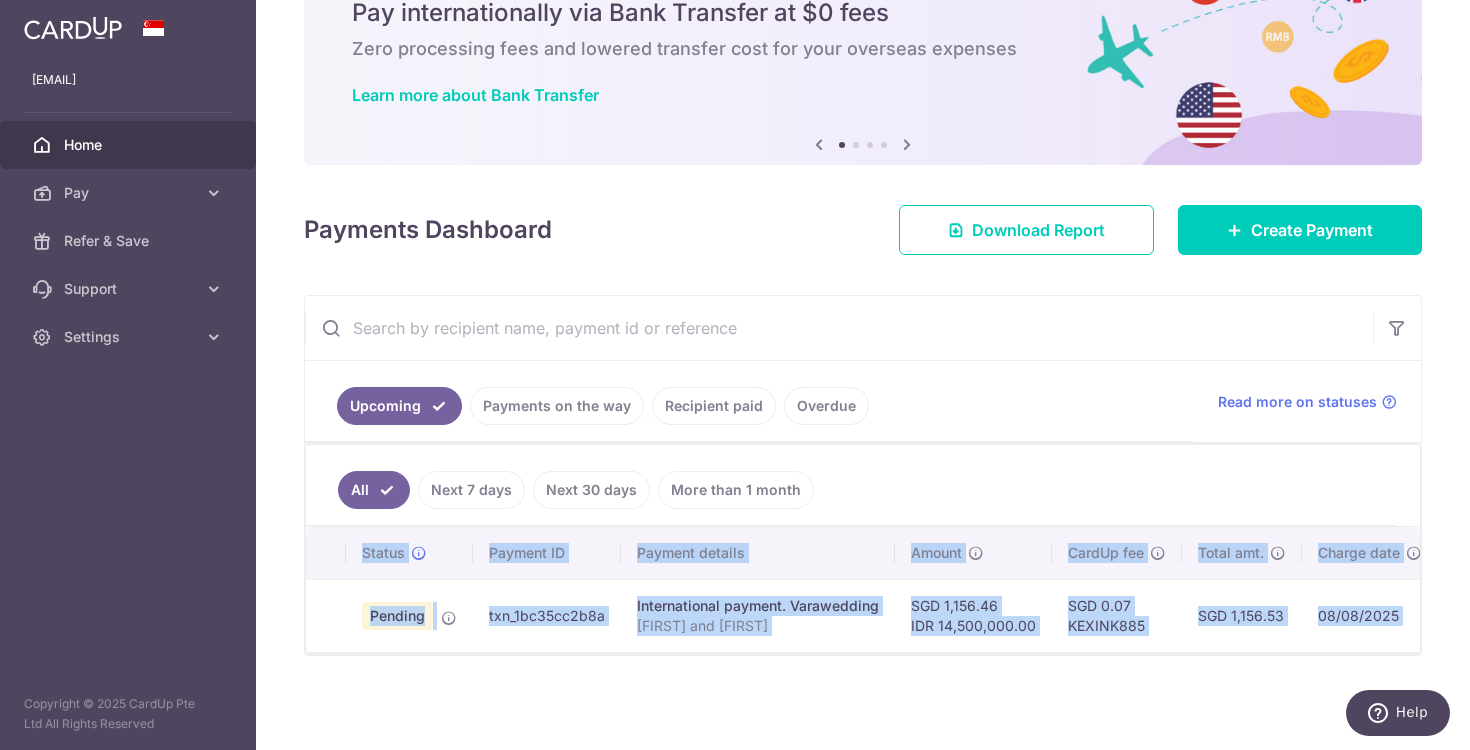 click on "×
Pause Schedule
Pause all future payments in this series
Pause just this one payment
By clicking below, you confirm you are pausing this payment to   on  . Payments can be unpaused at anytime prior to payment taken date.
Confirm
Cancel Schedule
Cancel all future payments in this series
Cancel just this one payment
Confirm
Approve Payment
Recipient Bank Details" at bounding box center (863, 375) 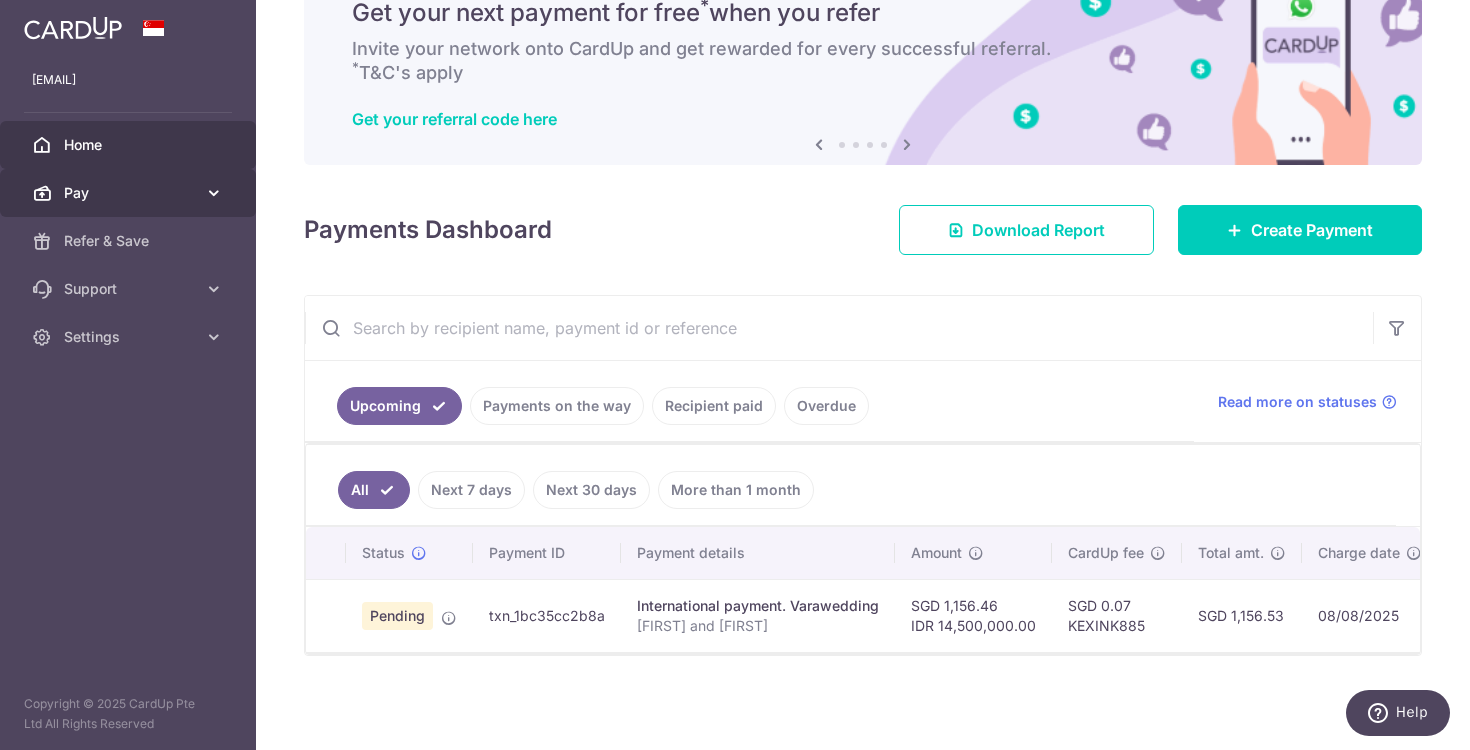 click on "Pay" at bounding box center (128, 193) 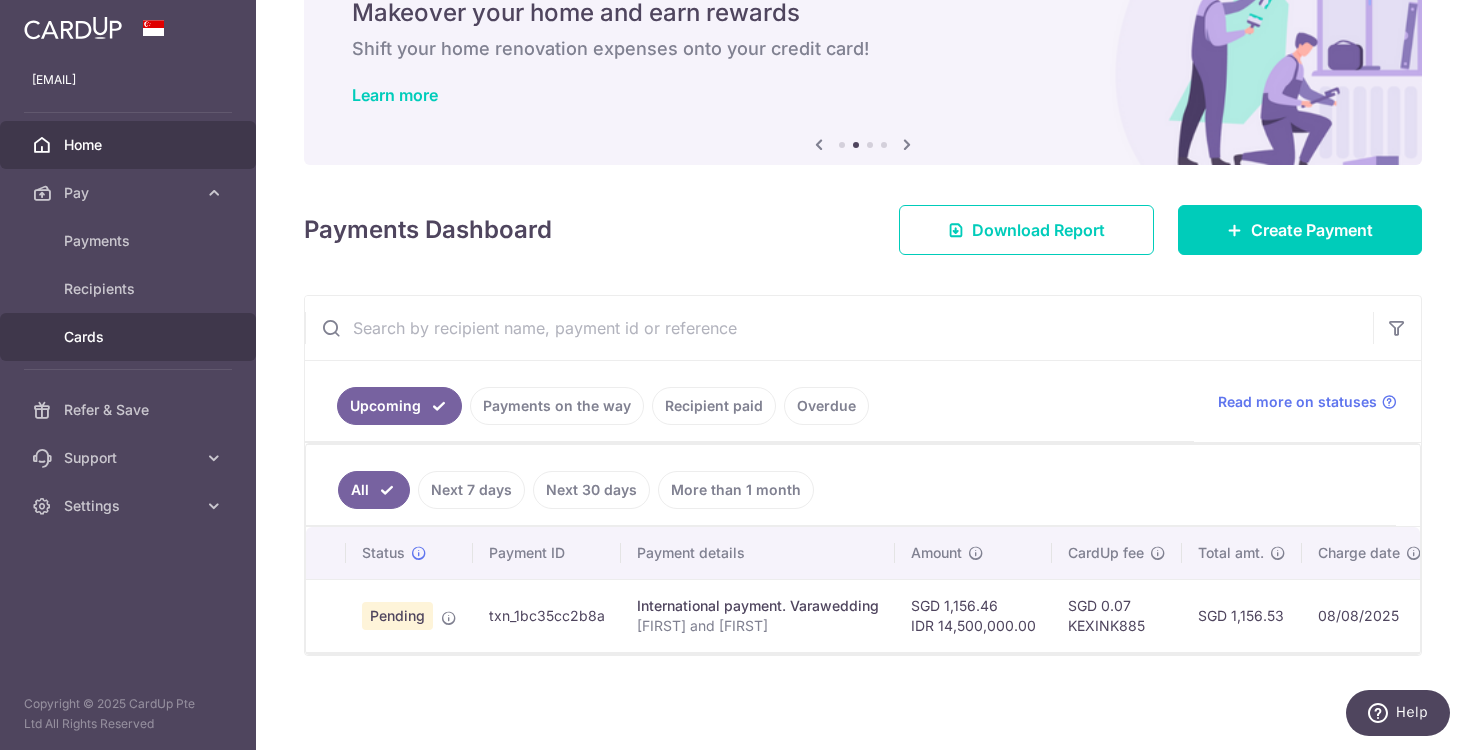 click on "Cards" at bounding box center (130, 337) 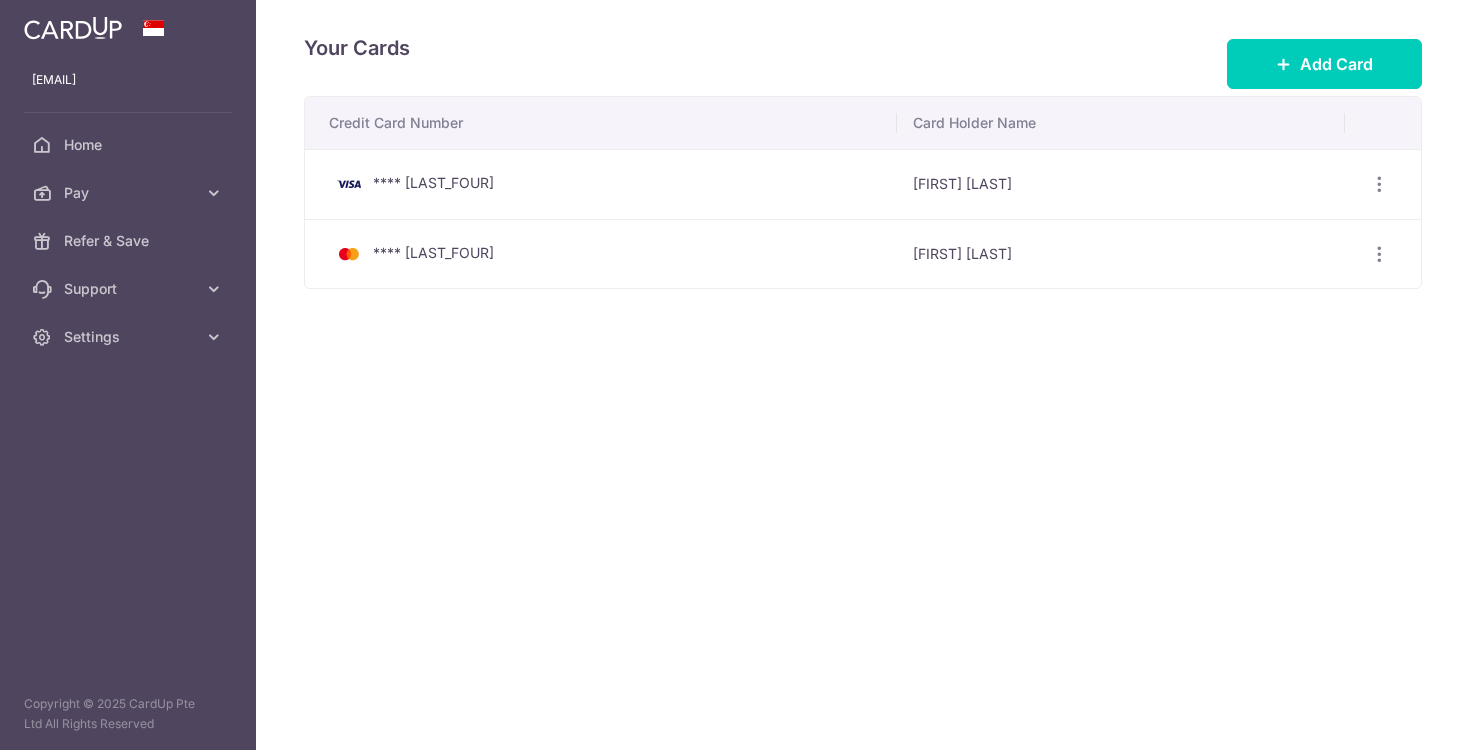 scroll, scrollTop: 0, scrollLeft: 0, axis: both 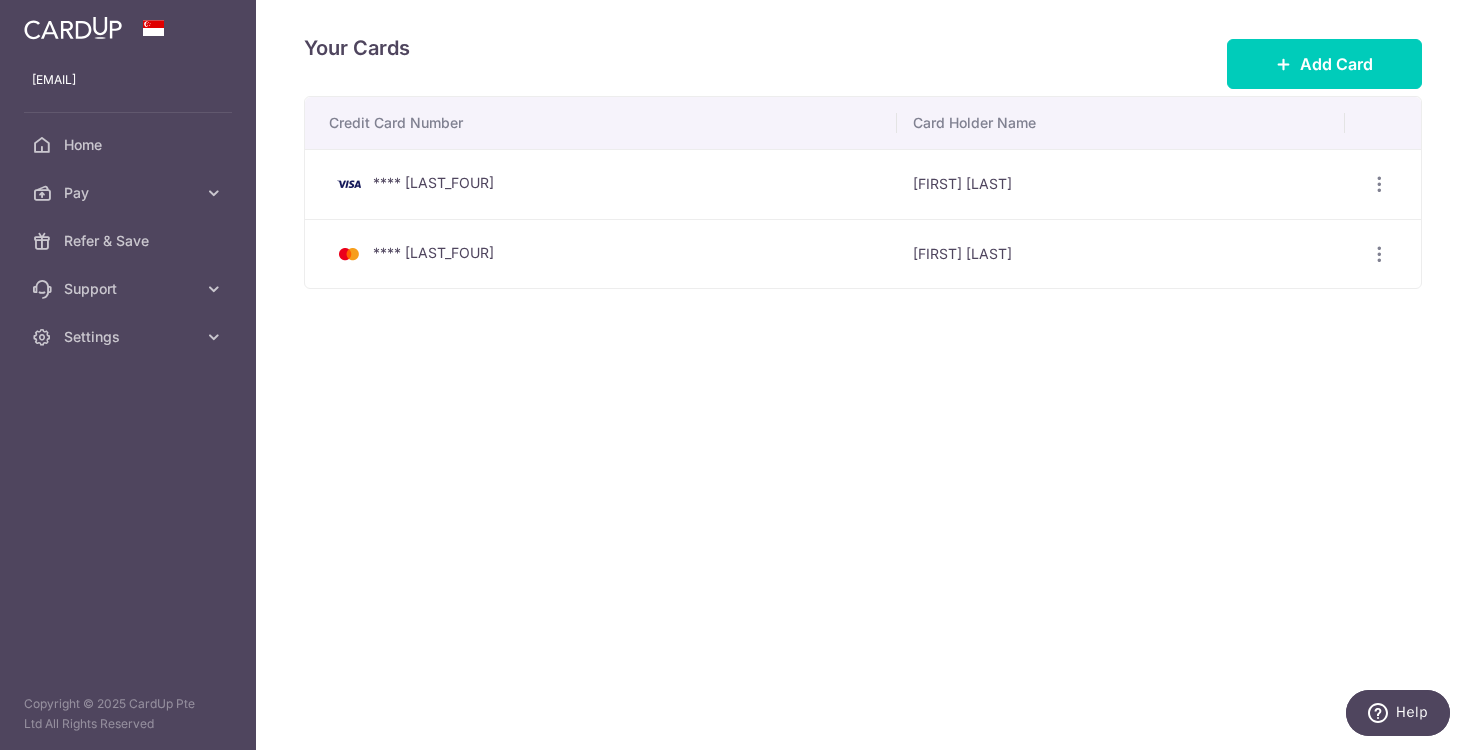 click on "Settings" at bounding box center [130, 337] 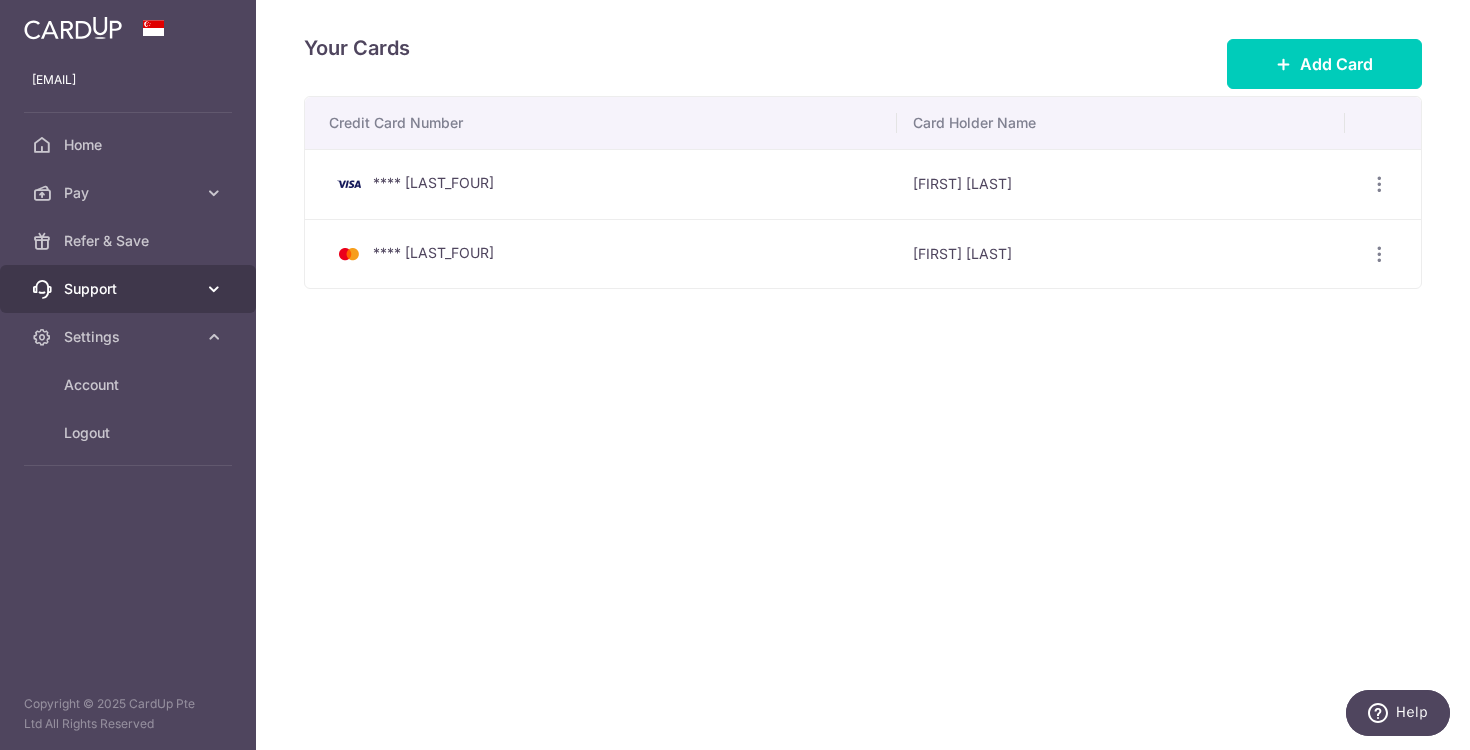 click on "Support" at bounding box center [130, 289] 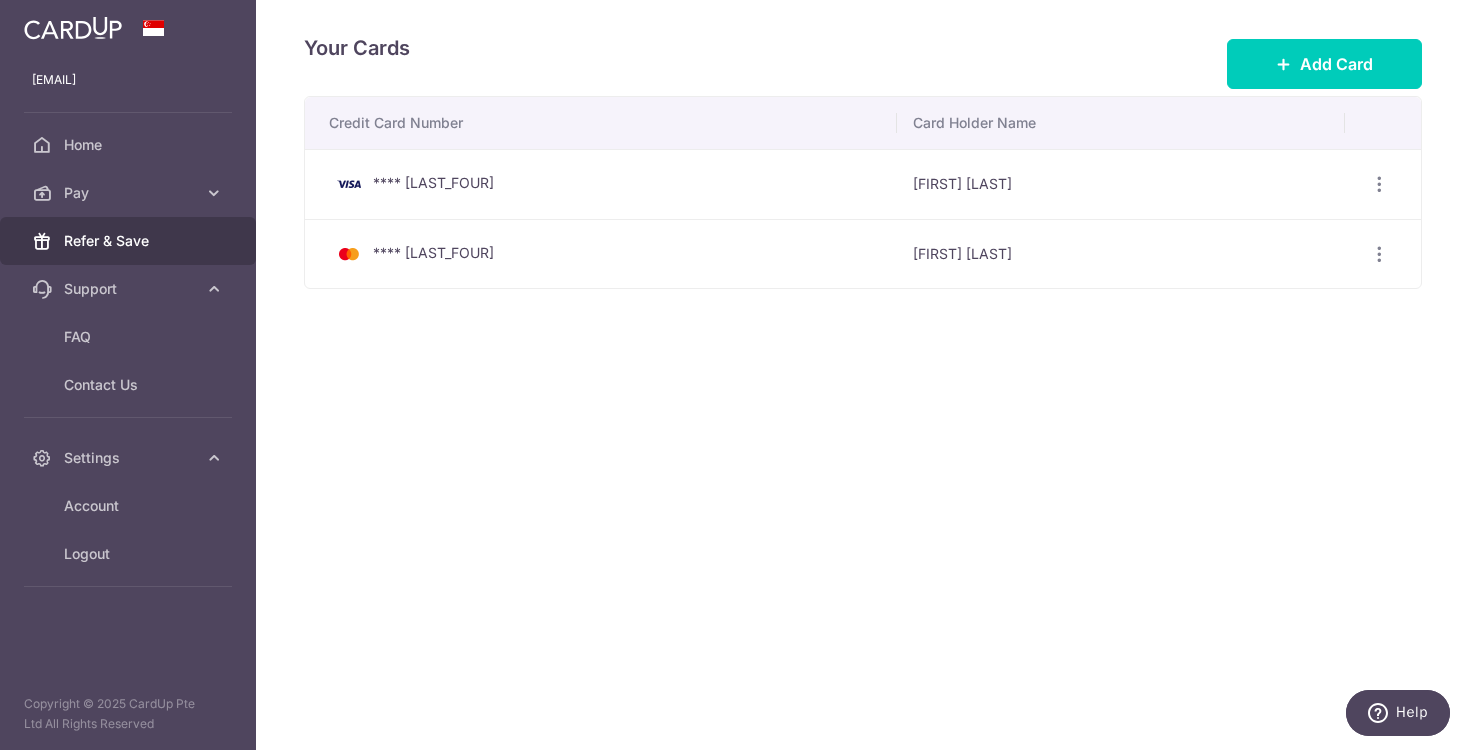 click on "Refer & Save" at bounding box center (130, 241) 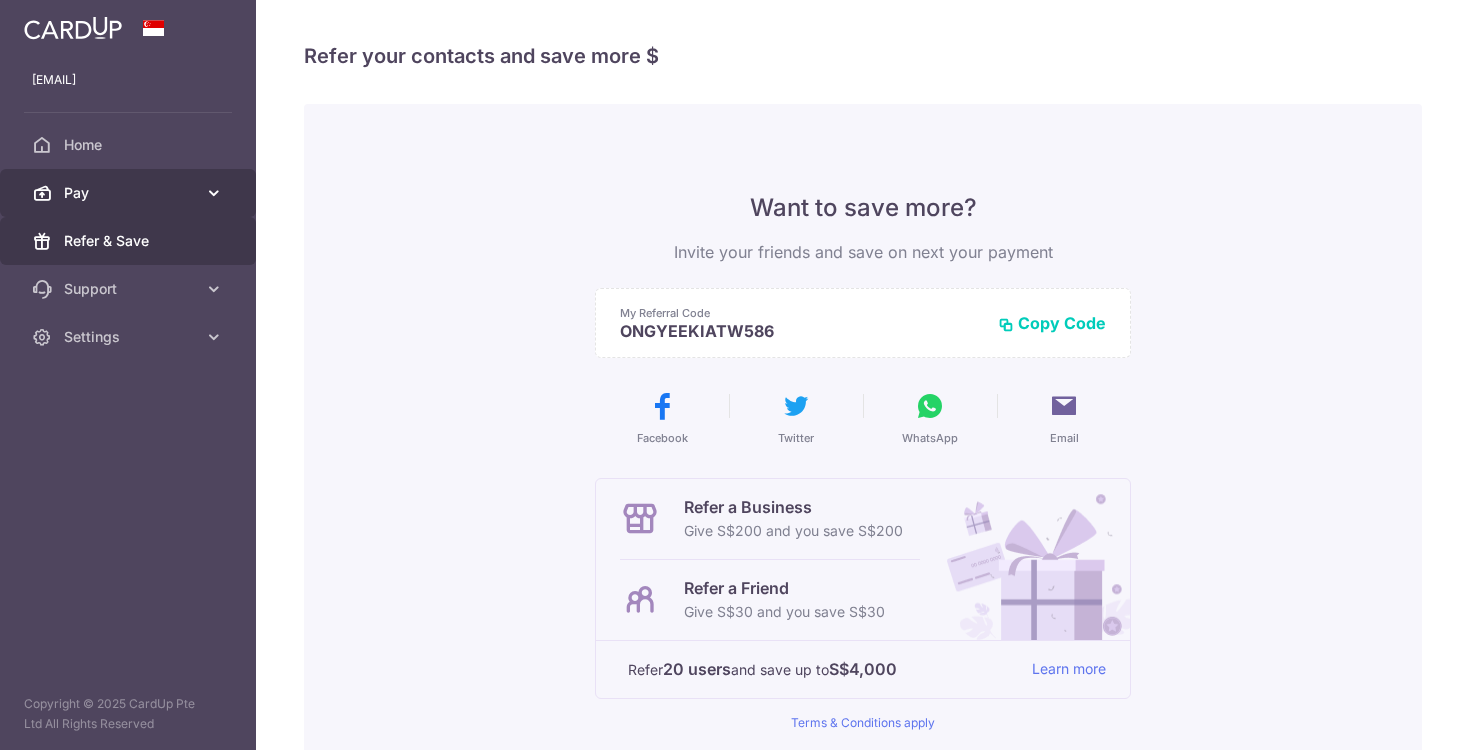 scroll, scrollTop: 0, scrollLeft: 0, axis: both 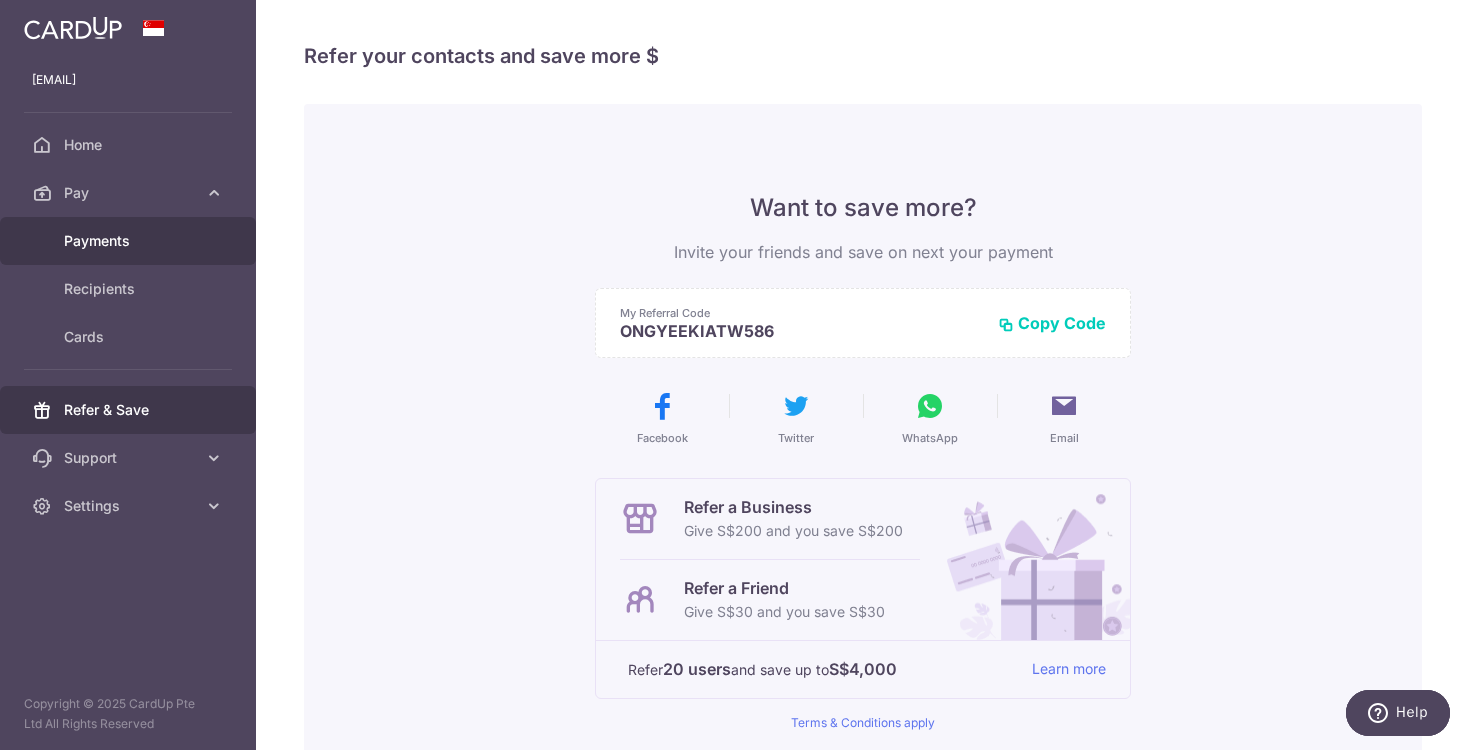 click on "Payments" at bounding box center [130, 241] 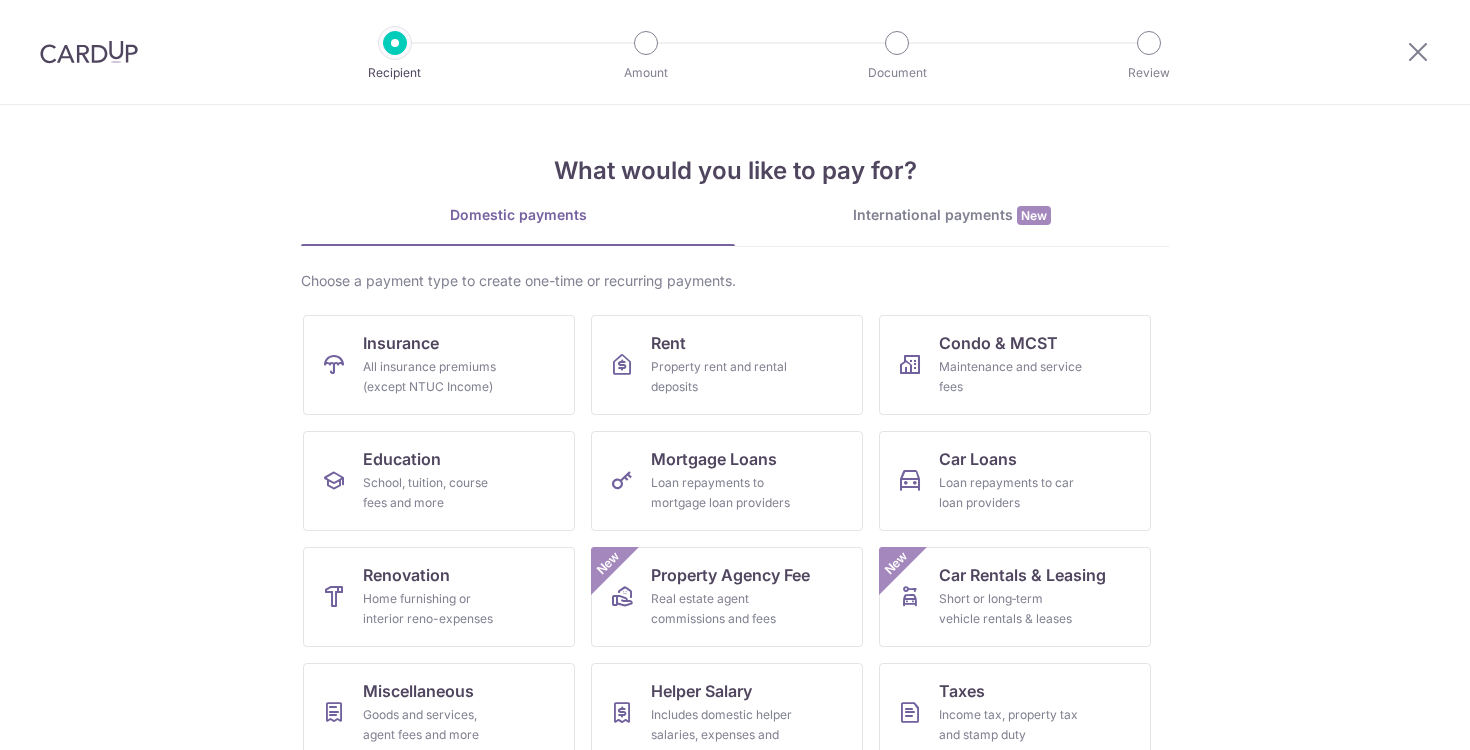 scroll, scrollTop: 0, scrollLeft: 0, axis: both 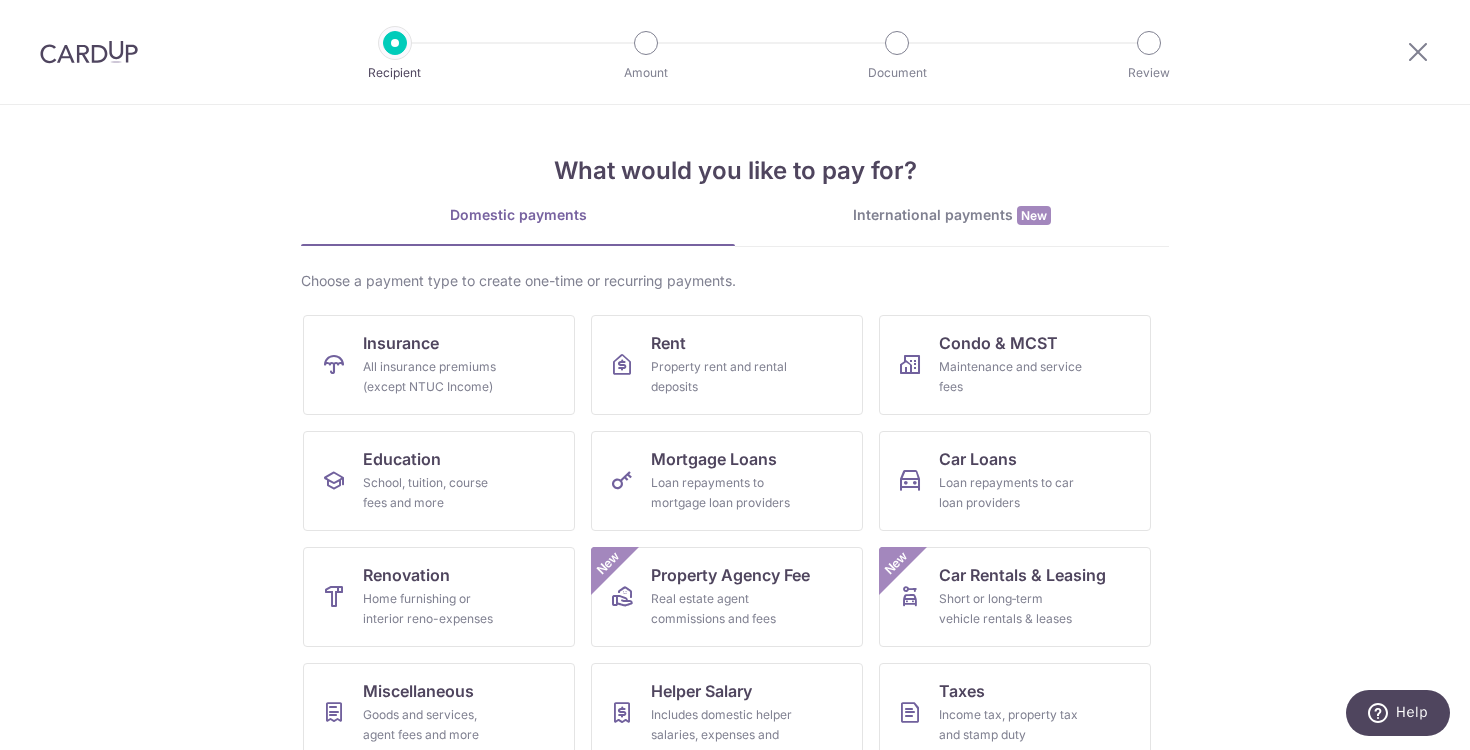 click on "International payments
New" at bounding box center [952, 215] 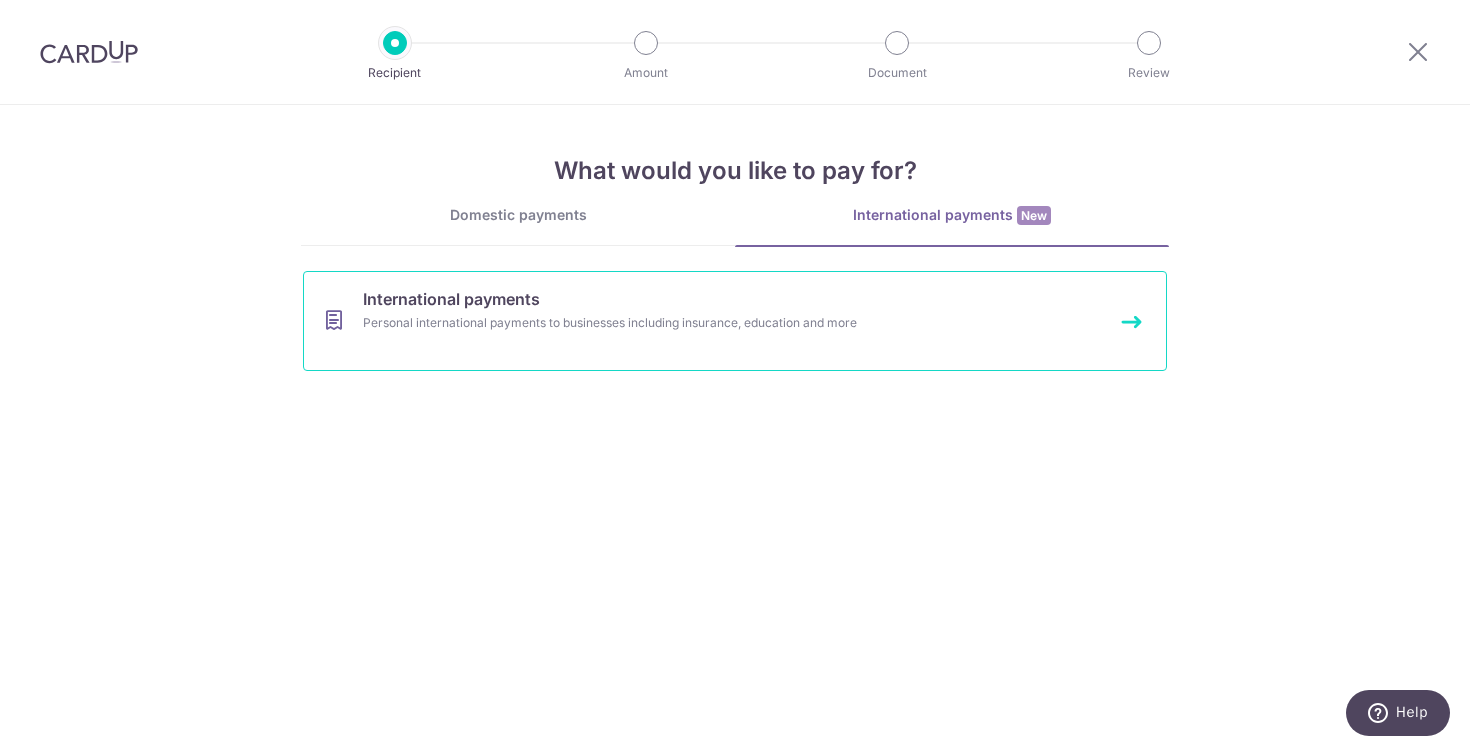 click on "International payments Personal international payments to businesses including insurance, education and more" at bounding box center (735, 321) 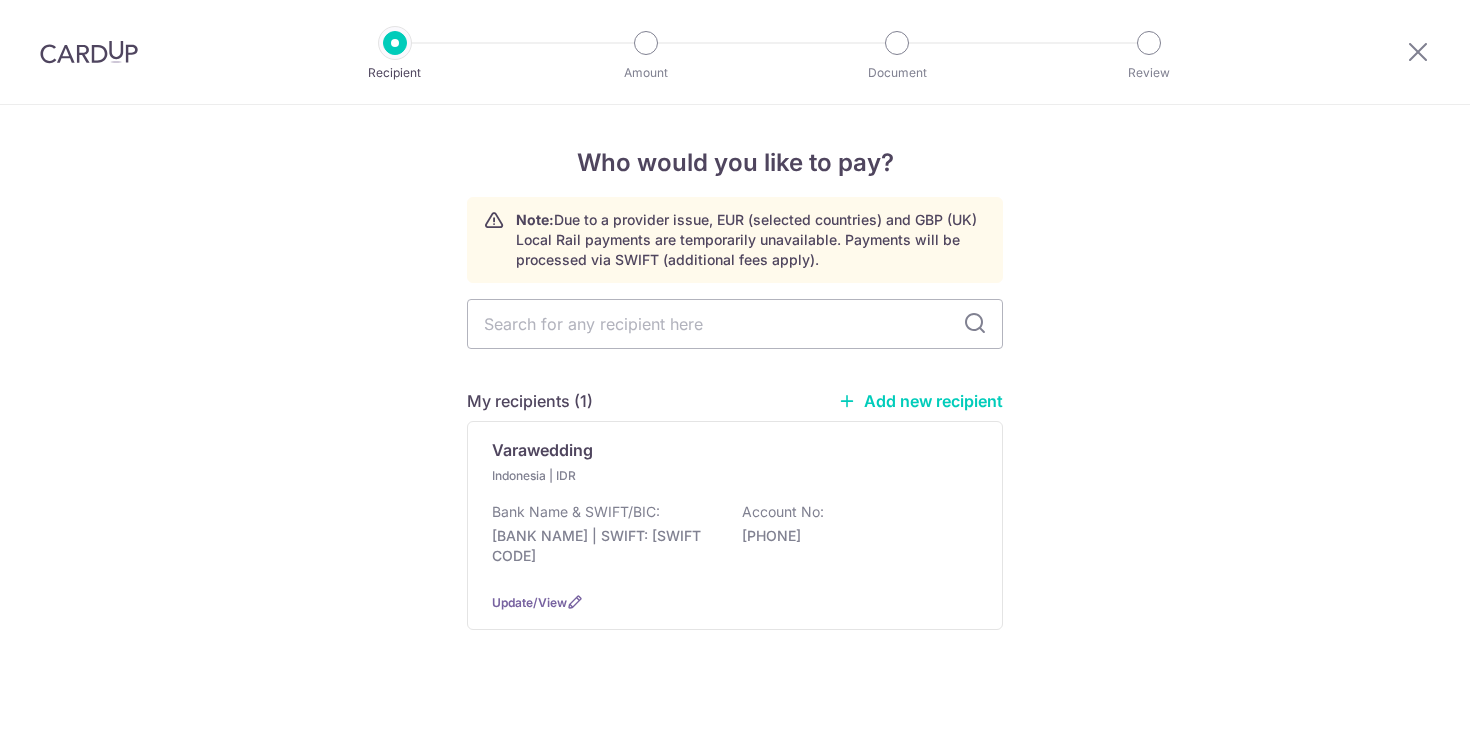 scroll, scrollTop: 0, scrollLeft: 0, axis: both 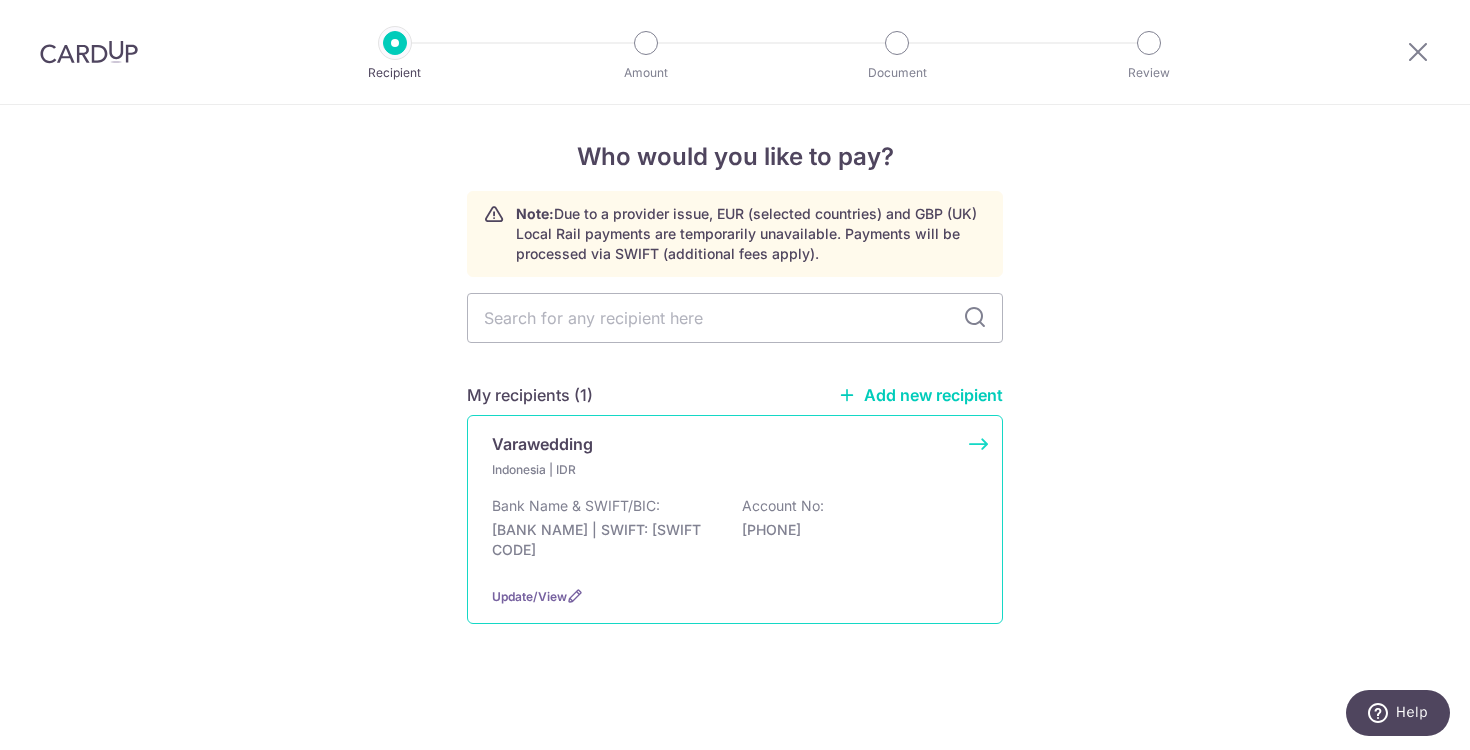 click on "BANK CENTRAL ASIA | SWIFT: CENAIDJAXXX" at bounding box center (604, 540) 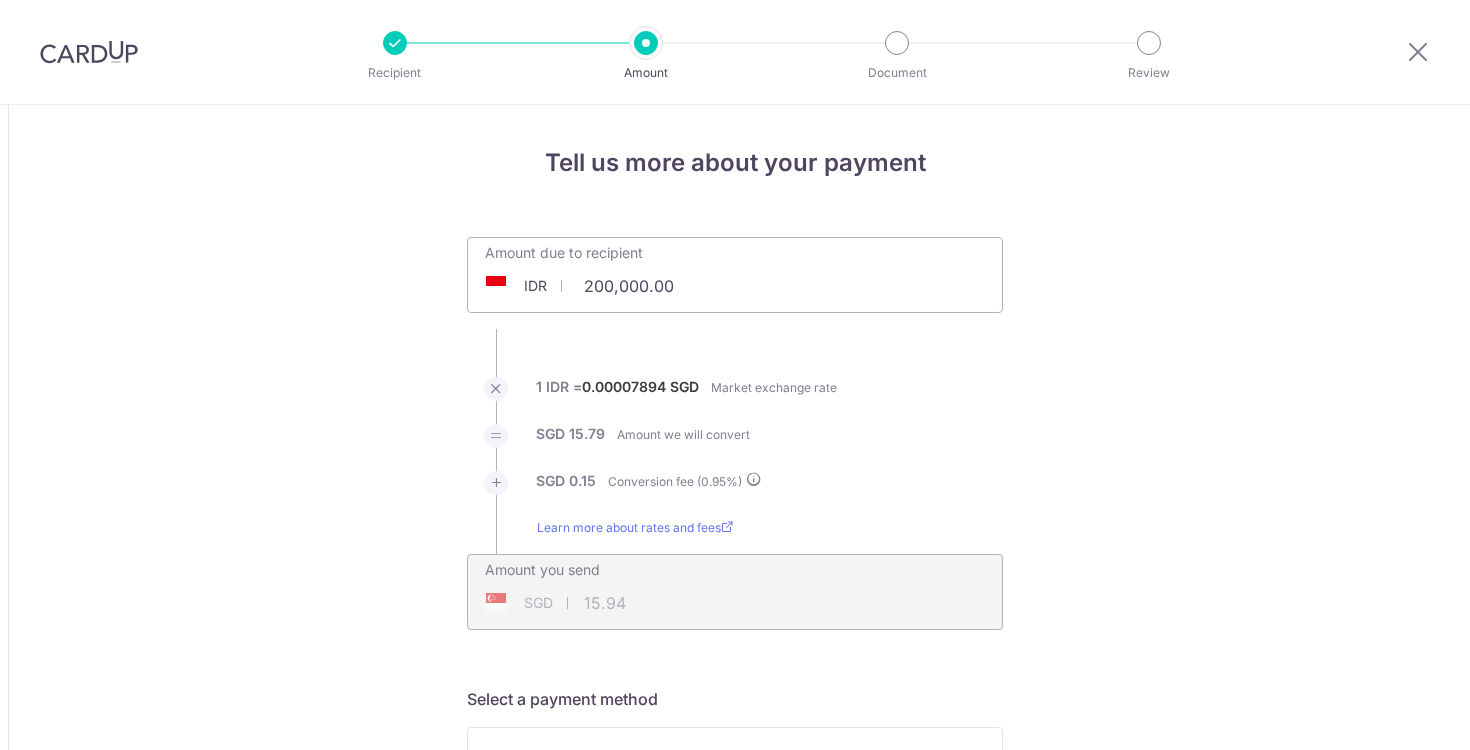 scroll, scrollTop: 0, scrollLeft: 0, axis: both 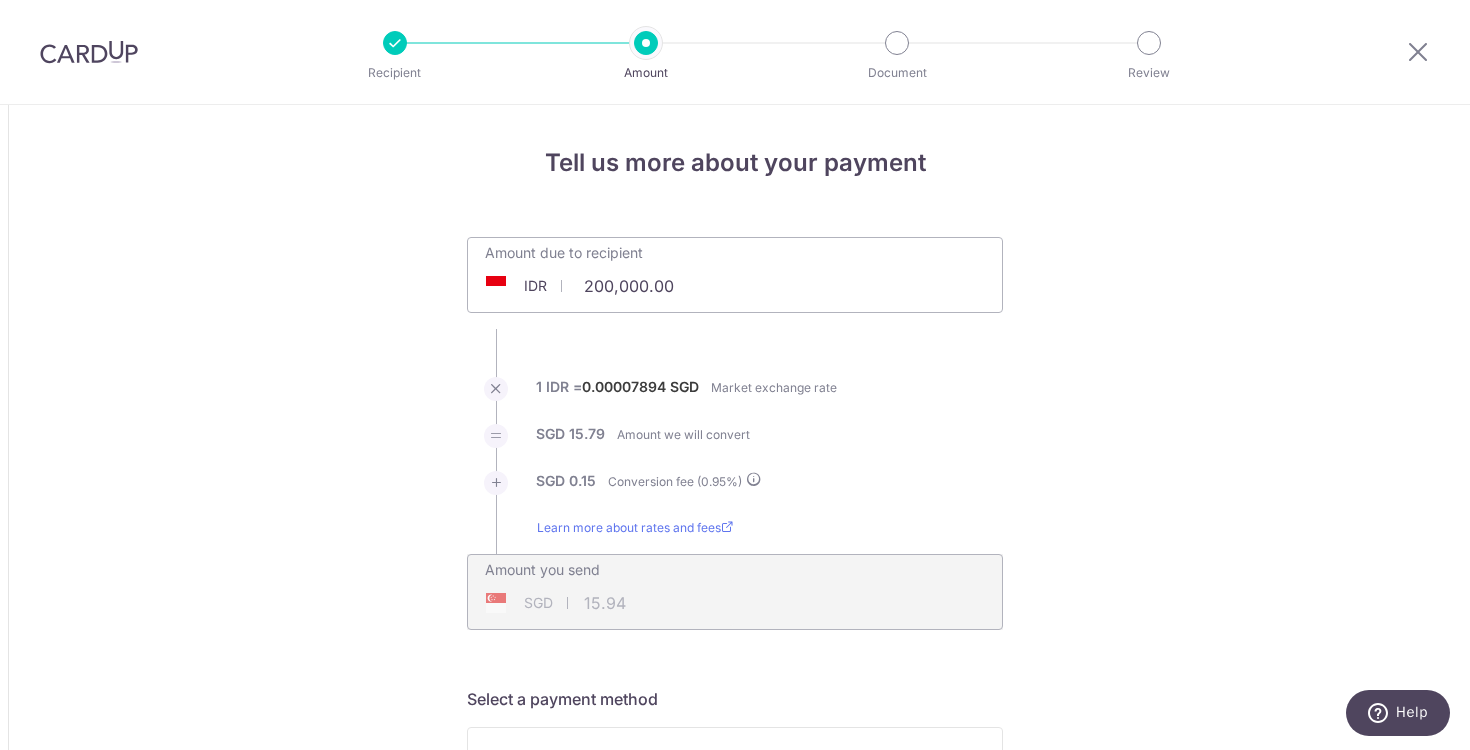 click at bounding box center [89, 52] 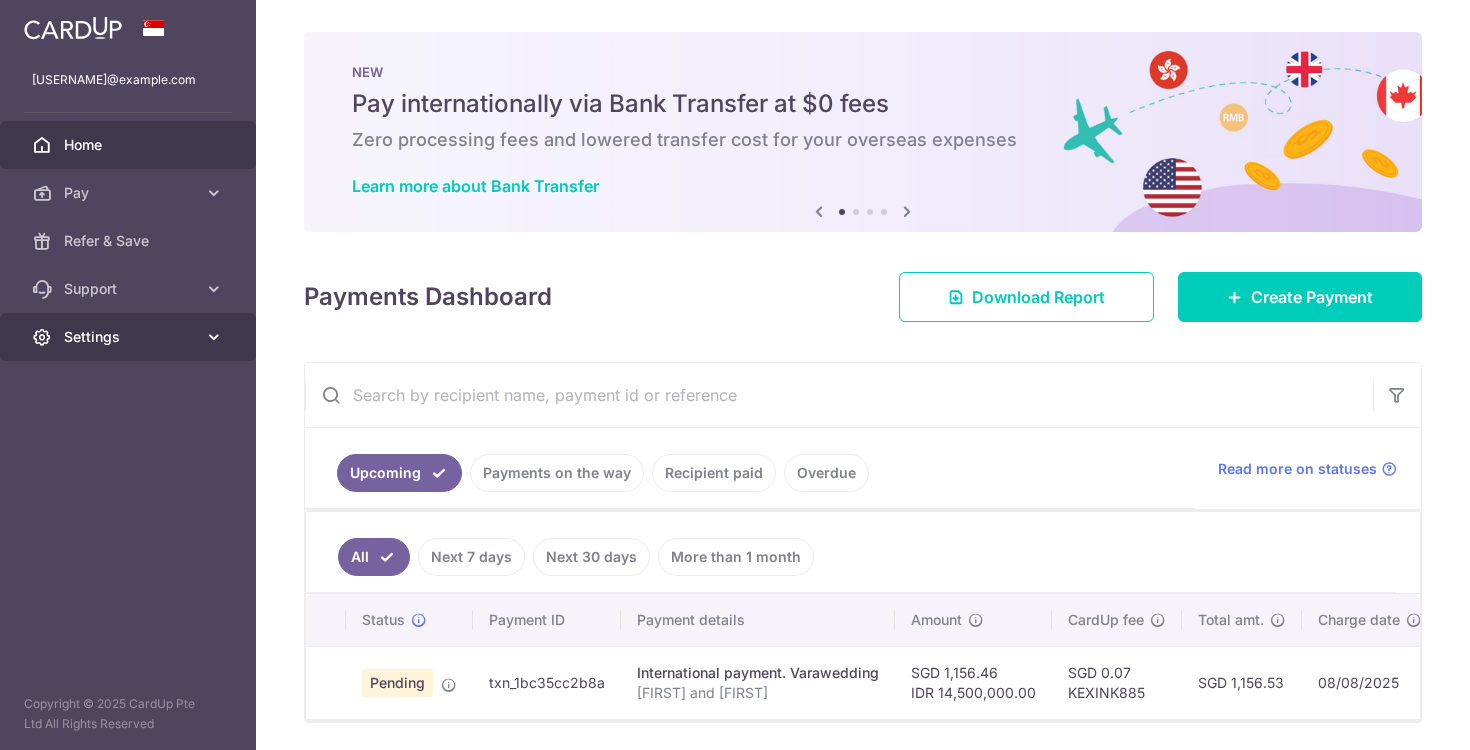click on "Settings" at bounding box center [130, 337] 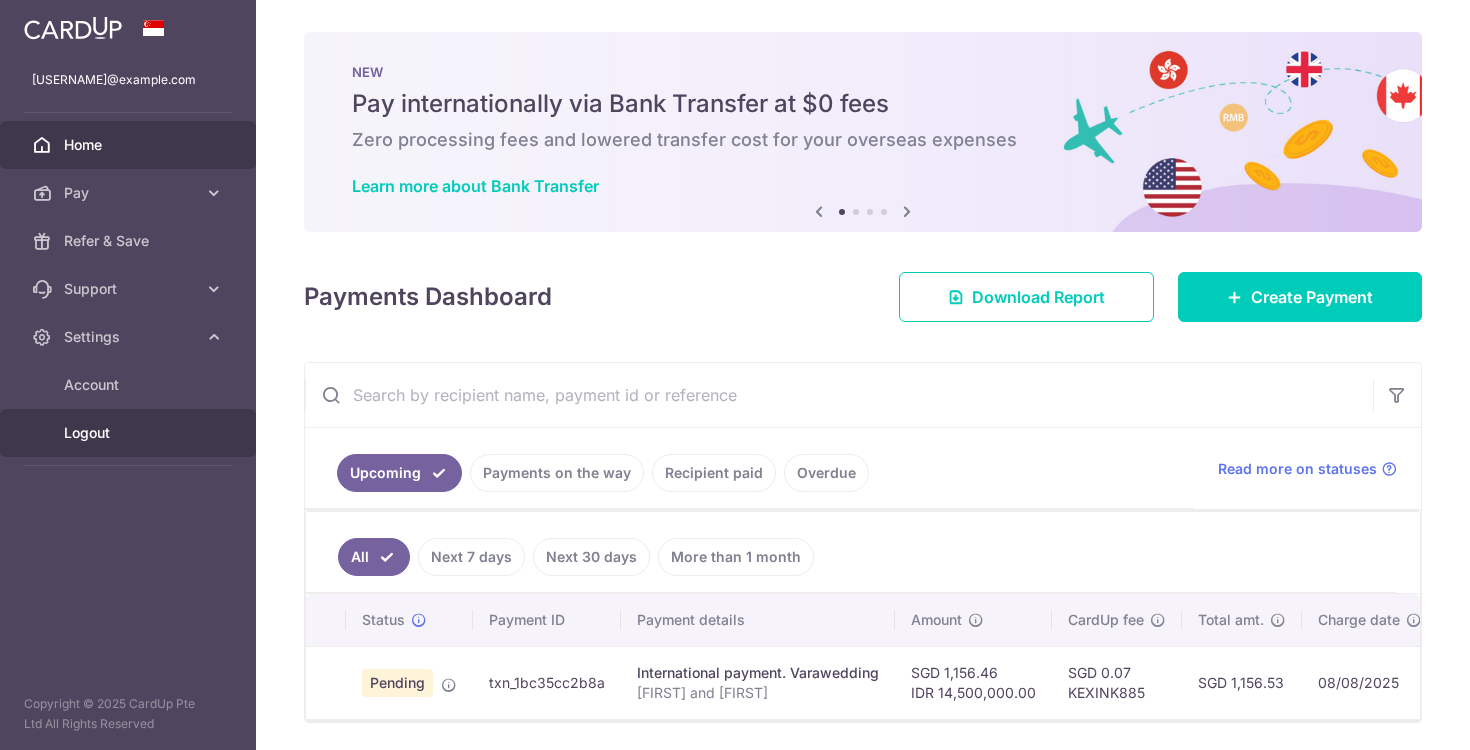 click on "Logout" at bounding box center (130, 433) 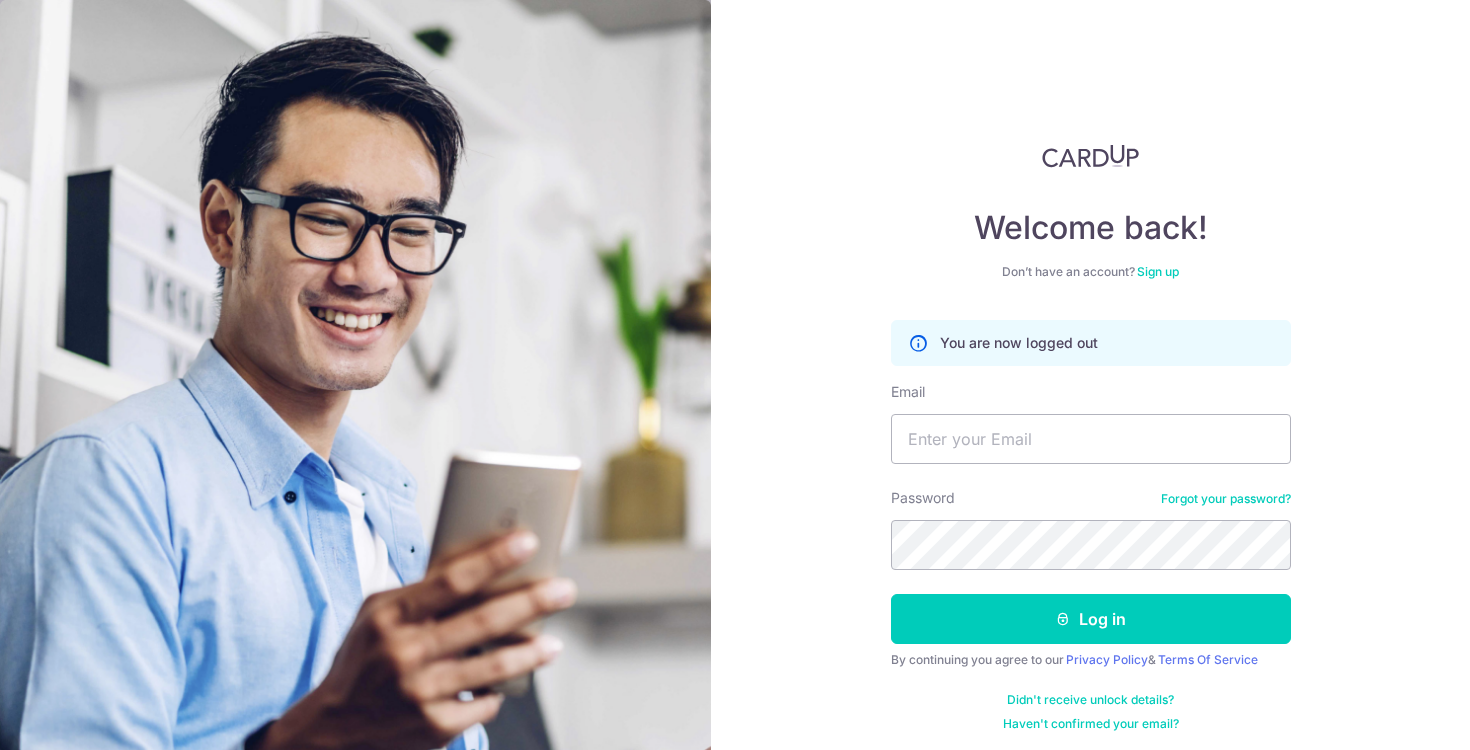 scroll, scrollTop: 0, scrollLeft: 0, axis: both 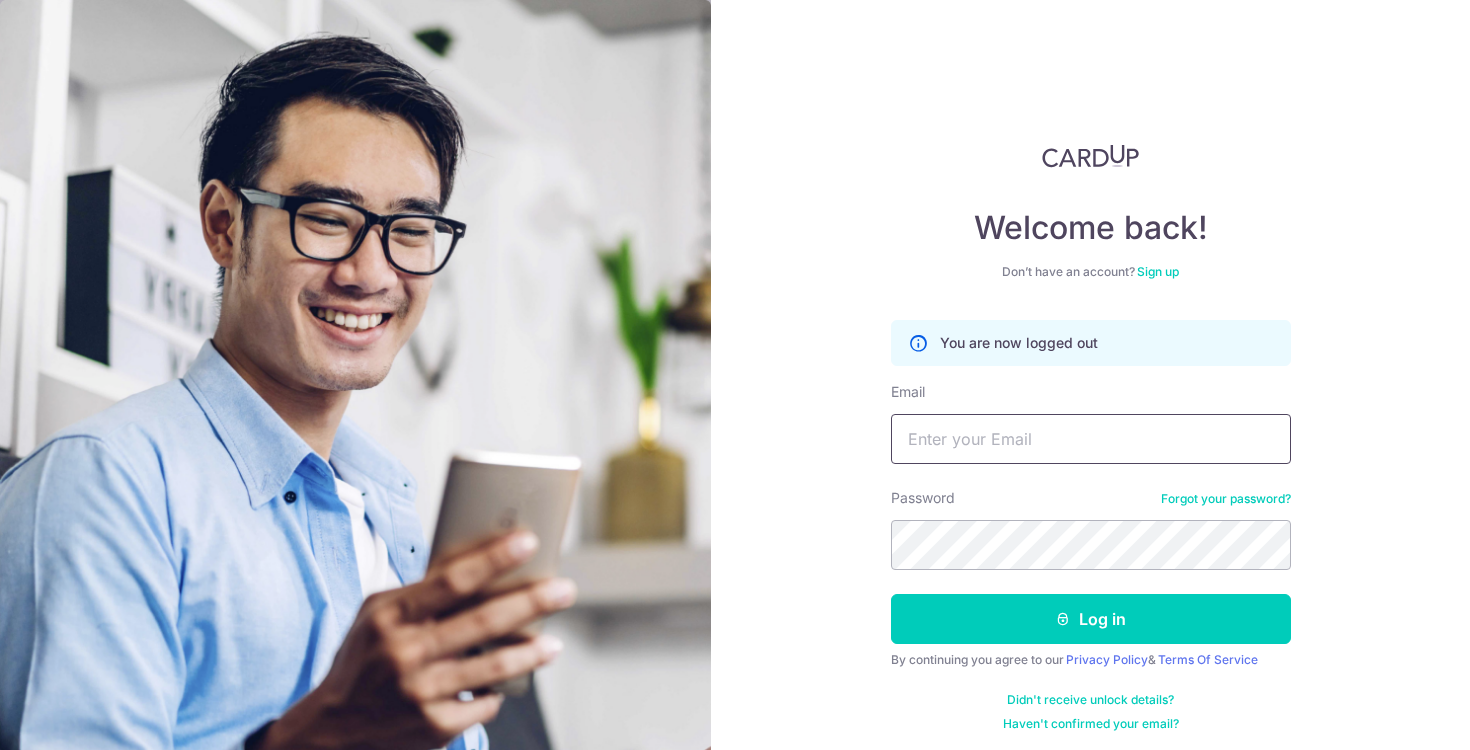 click on "Email" at bounding box center [1091, 439] 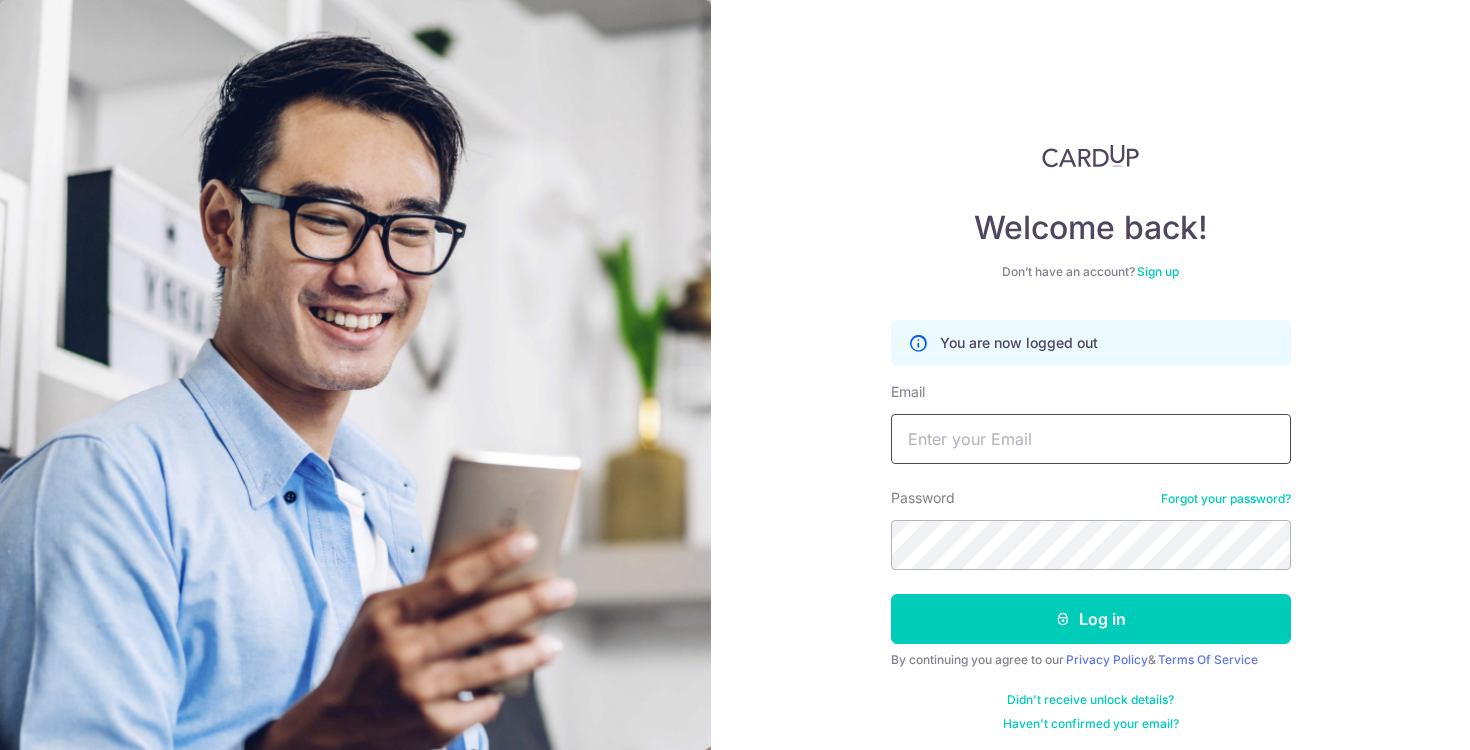 type on "[EMAIL]" 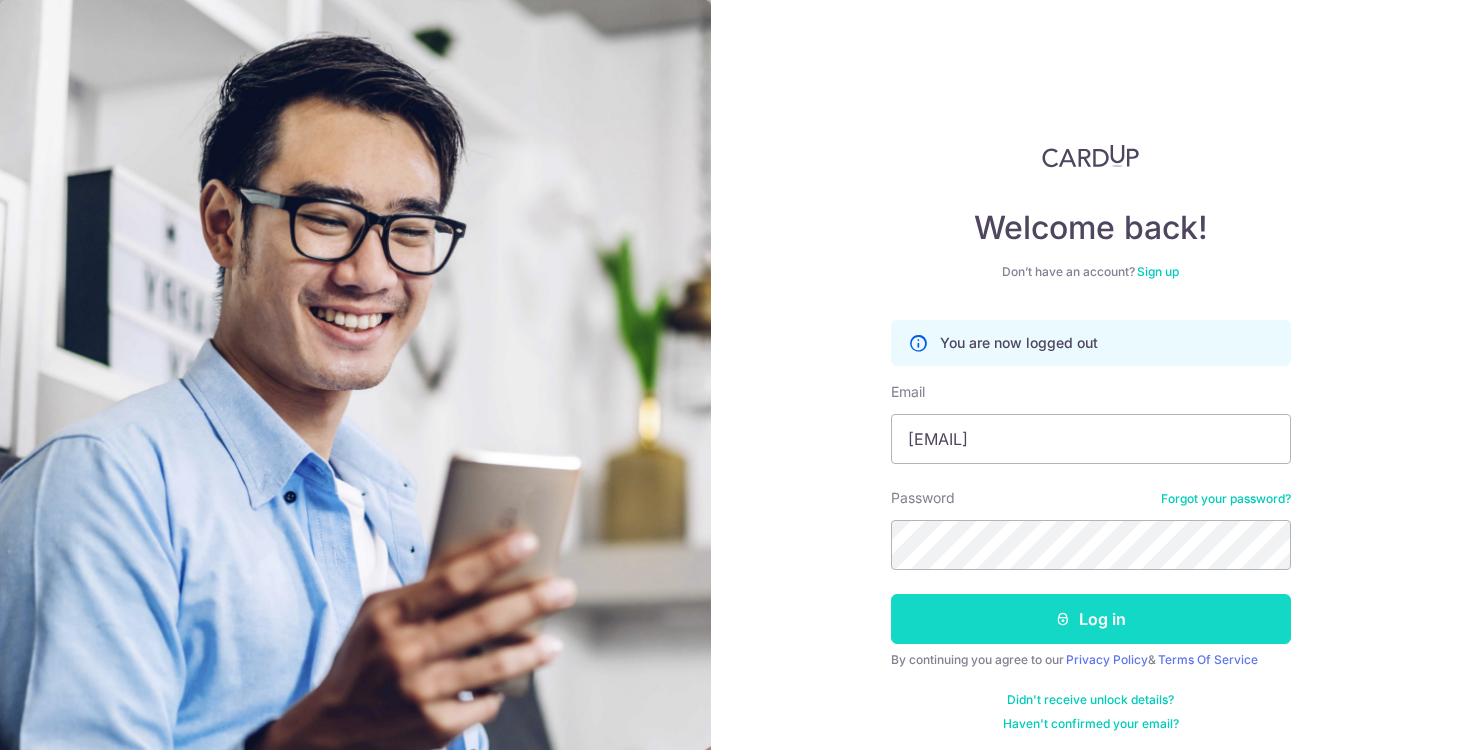 click at bounding box center [1063, 619] 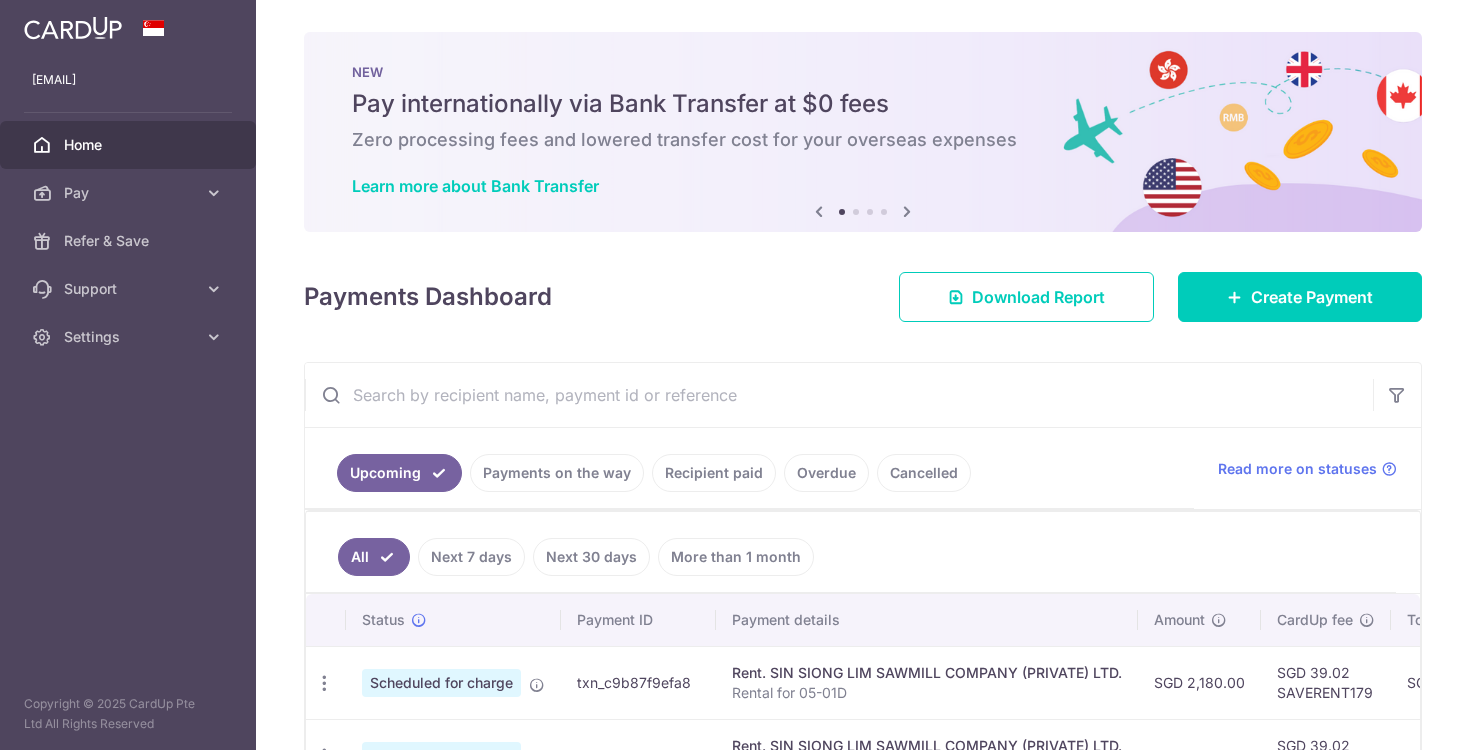 scroll, scrollTop: 0, scrollLeft: 0, axis: both 